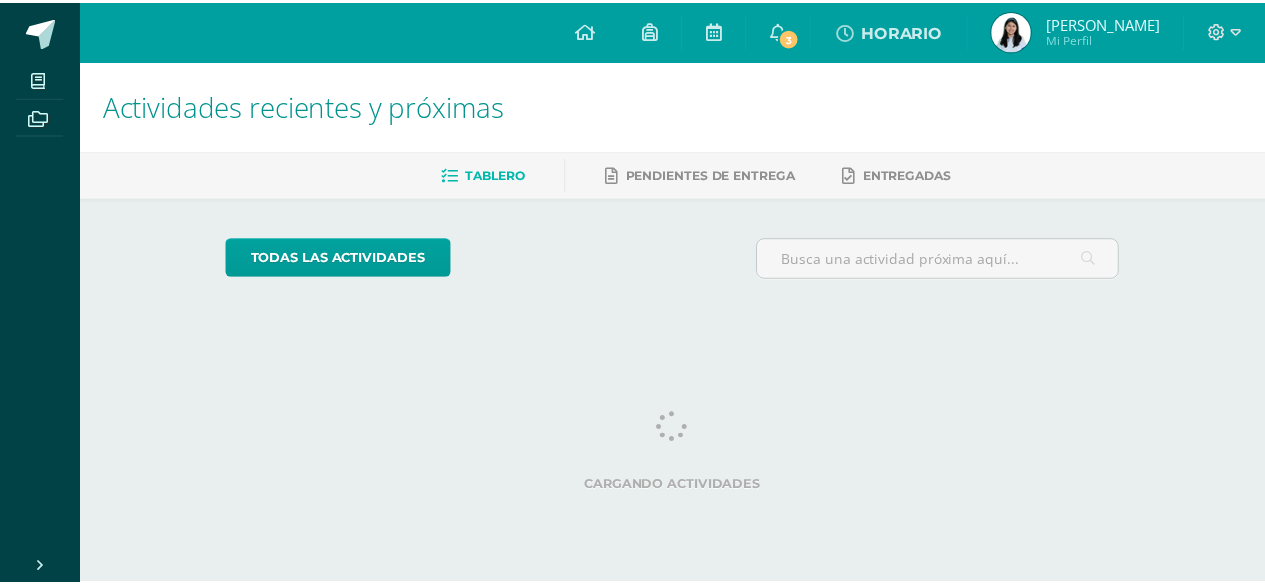 scroll, scrollTop: 0, scrollLeft: 0, axis: both 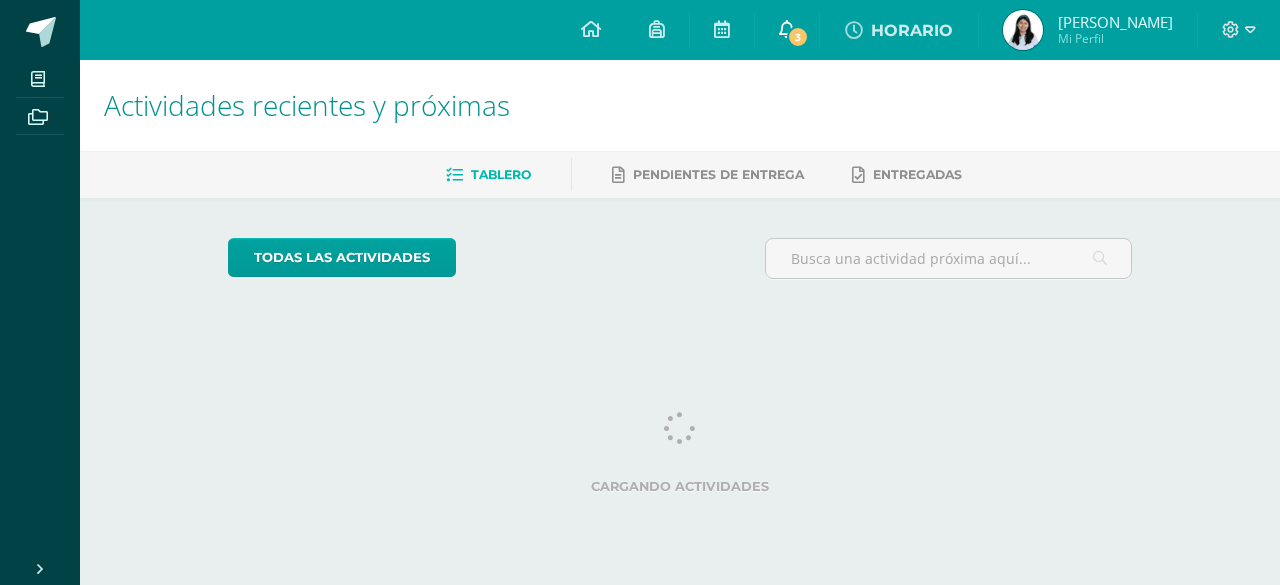 click on "3" at bounding box center (798, 37) 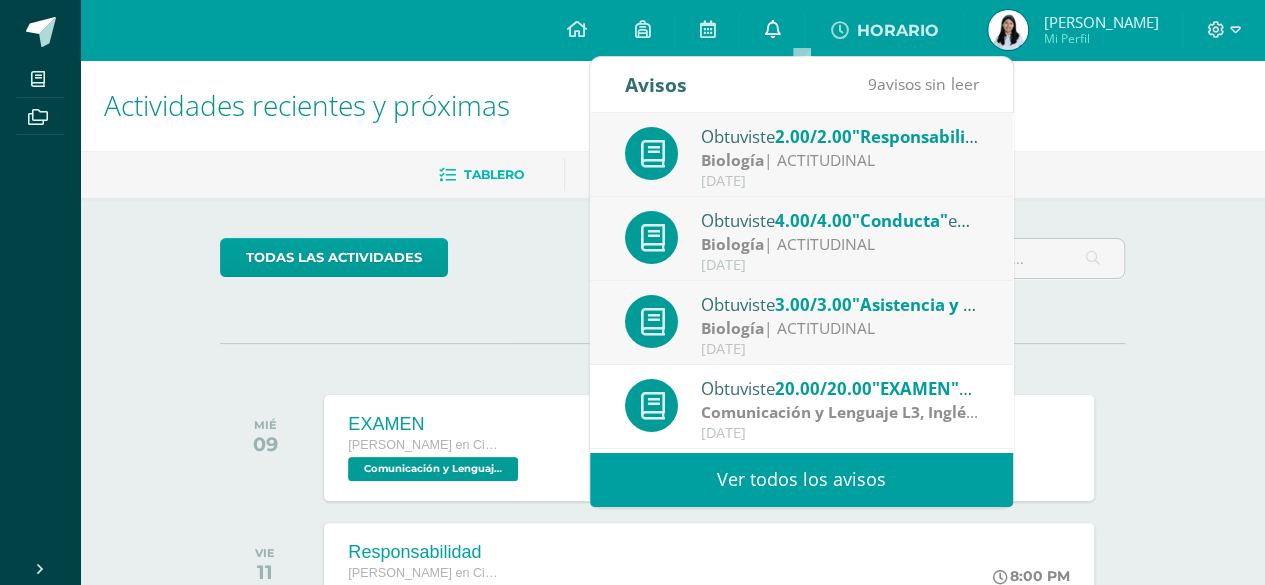 click at bounding box center [772, 30] 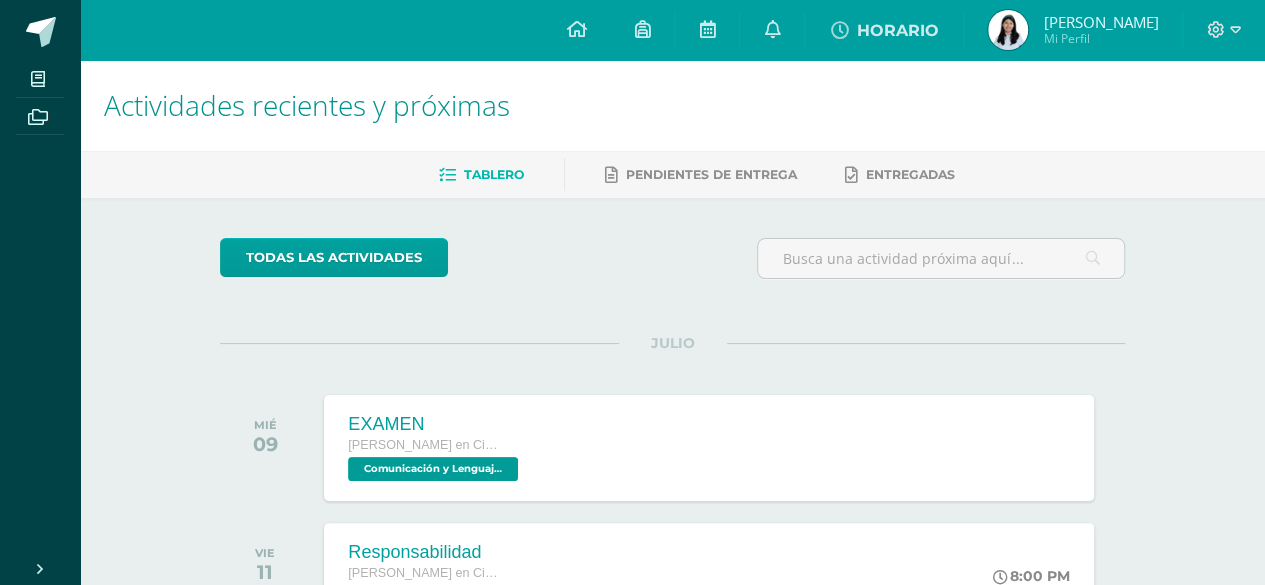 click on "[PERSON_NAME]" at bounding box center [1100, 22] 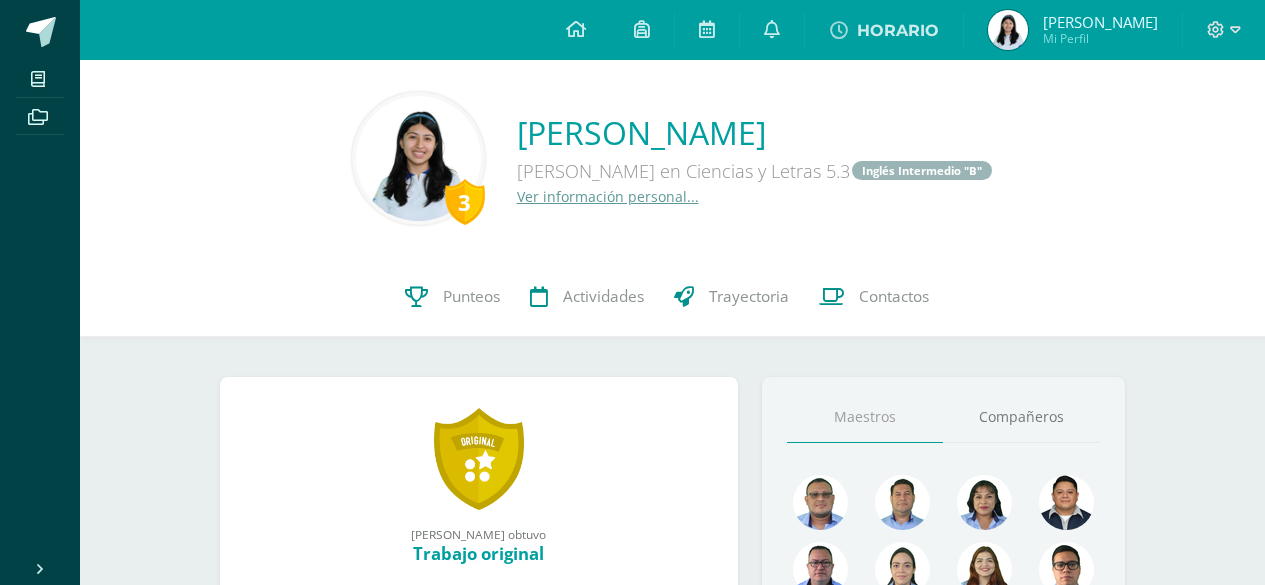 scroll, scrollTop: 0, scrollLeft: 0, axis: both 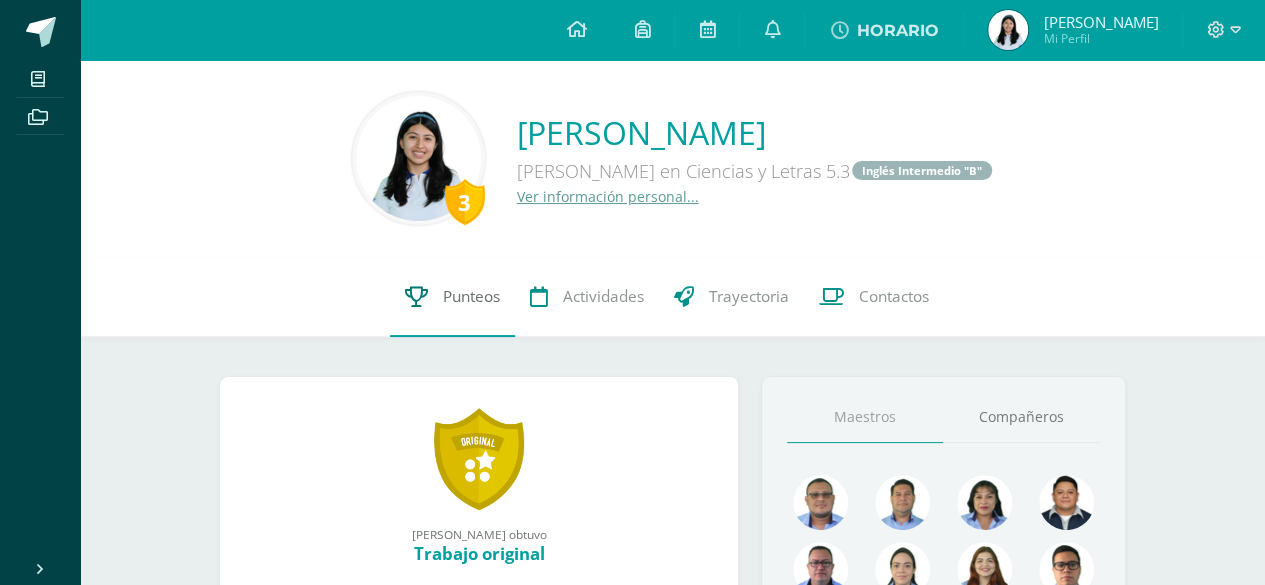 click on "Punteos" at bounding box center (471, 296) 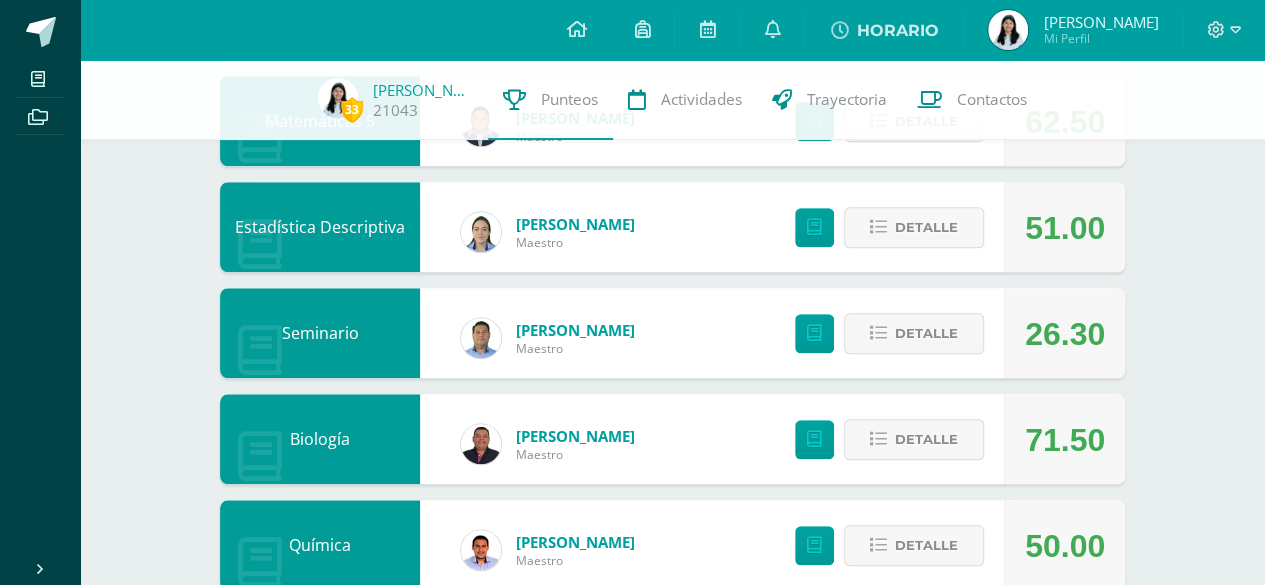 scroll, scrollTop: 800, scrollLeft: 0, axis: vertical 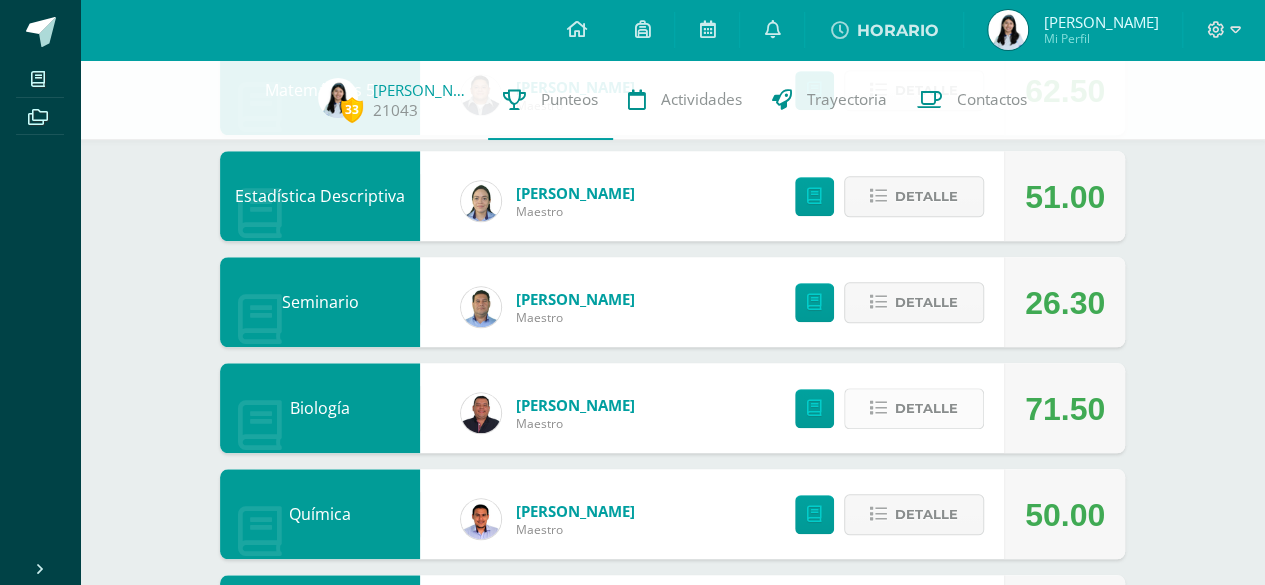click on "Detalle" at bounding box center (926, 408) 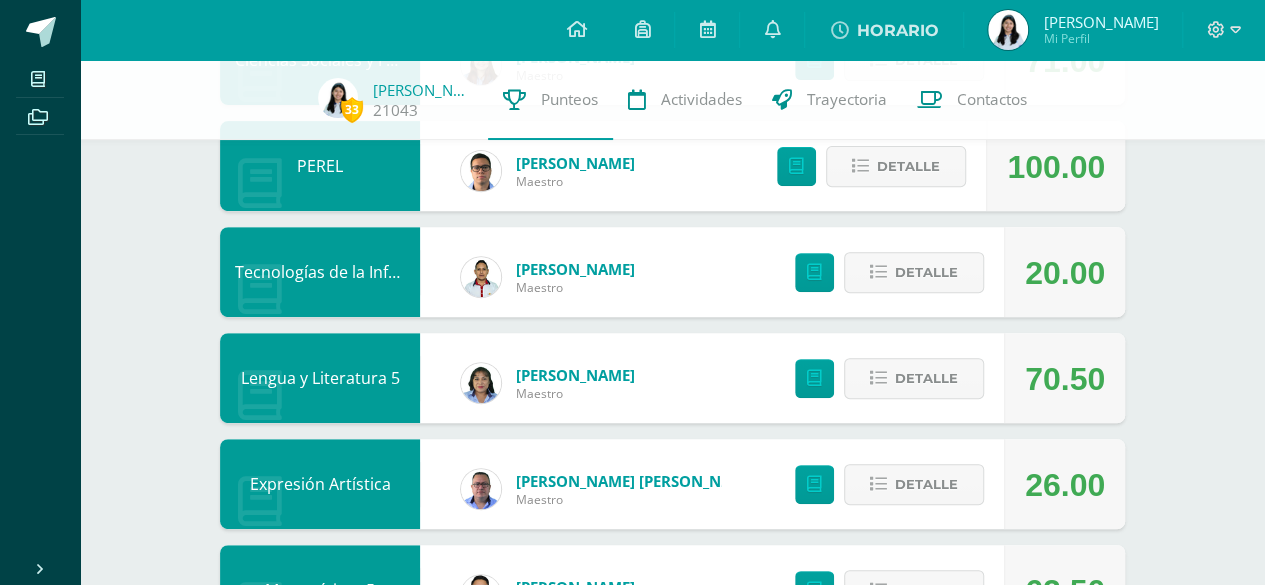 scroll, scrollTop: 0, scrollLeft: 0, axis: both 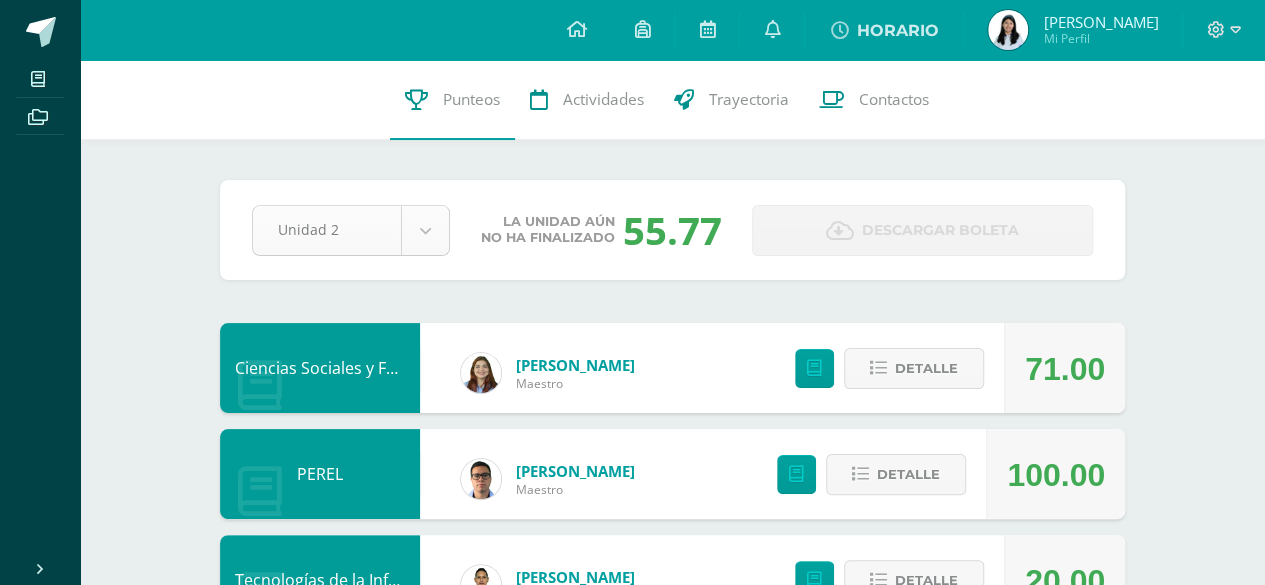 click on "Mis cursos Archivos Cerrar panel
Biología
Quinto
Bachillerato en Ciencias y Letras
"5.3"
Ciencias Sociales y Formación Ciudadana 5
Quinto
Bachillerato en Ciencias y Letras
"5.3"
Educación Física
Quinto
Bachillerato en Ciencias y Letras
"5.3"
Español Preuniversitario
Quinto
Bachillerato en Ciencias y Letras
"5.3"
Estadística Descriptiva
Expresión Artística
Avisos" at bounding box center [632, 1170] 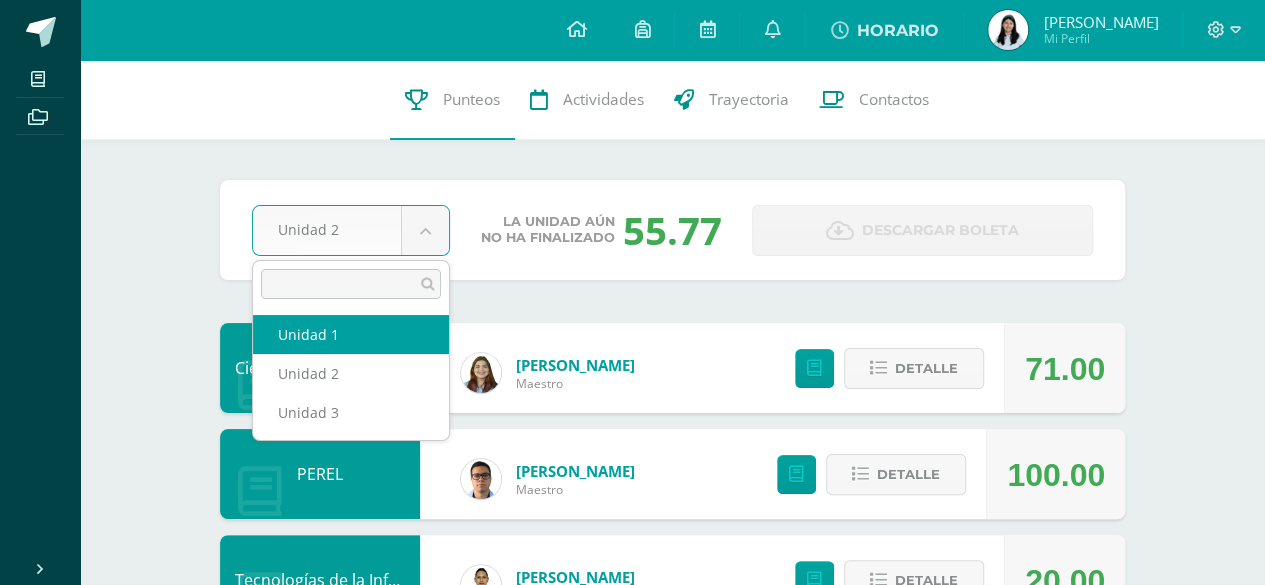 select on "Unidad 1" 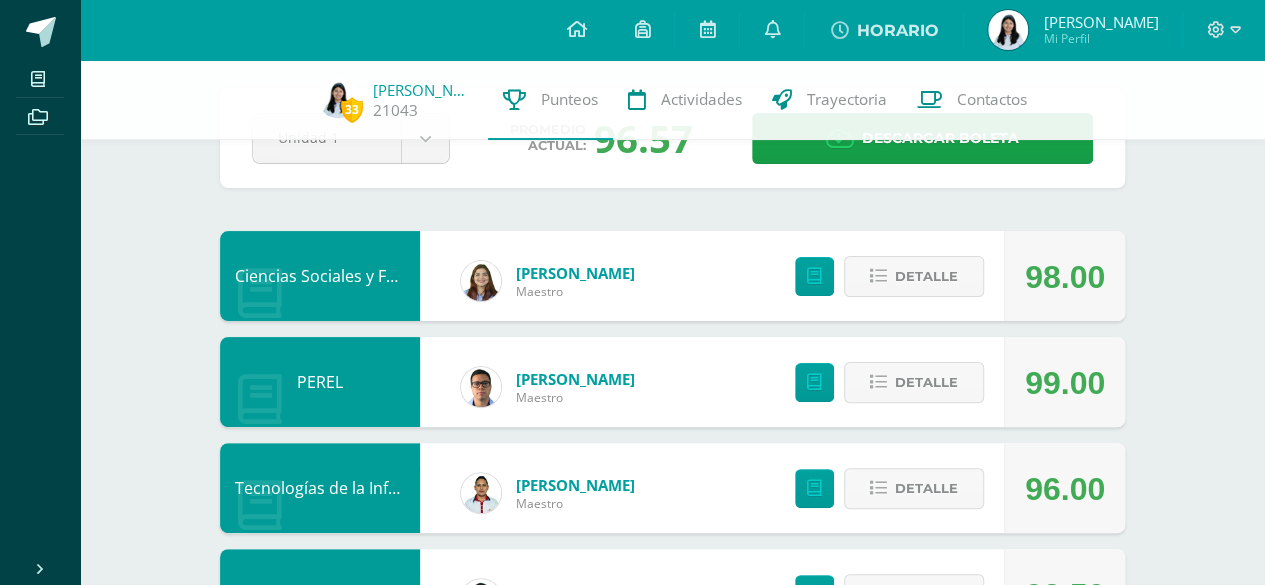 scroll, scrollTop: 0, scrollLeft: 0, axis: both 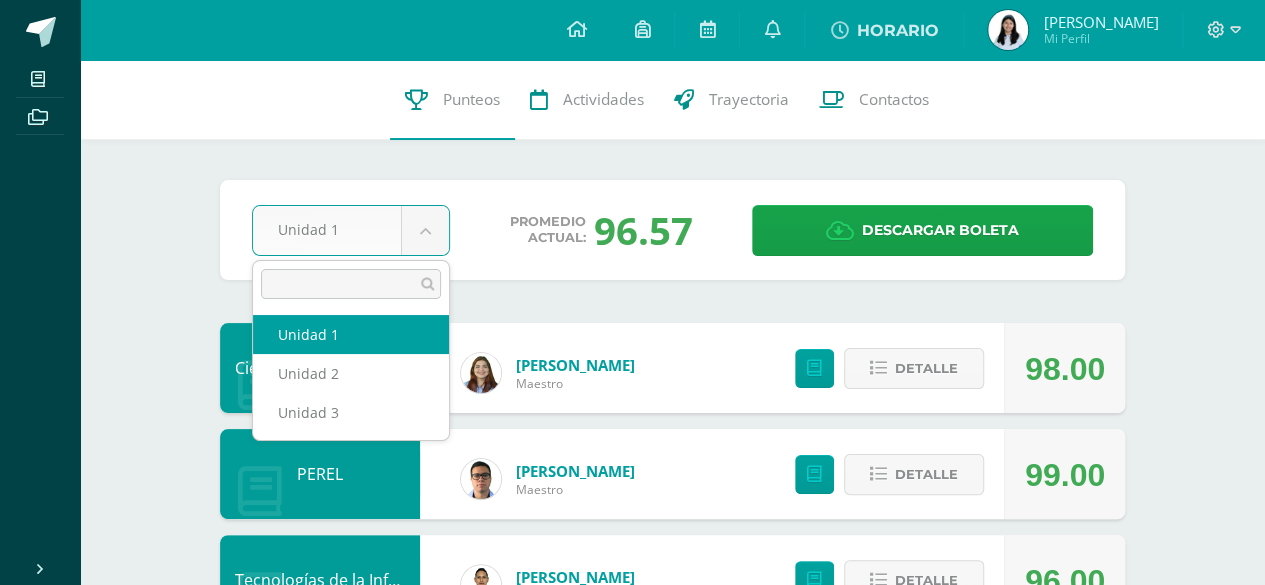 click on "Mis cursos Archivos Cerrar panel
Biología
Quinto
Bachillerato en Ciencias y Letras
"5.3"
Ciencias Sociales y Formación Ciudadana 5
Quinto
Bachillerato en Ciencias y Letras
"5.3"
Educación Física
Quinto
Bachillerato en Ciencias y Letras
"5.3"
Español Preuniversitario
Quinto
Bachillerato en Ciencias y Letras
"5.3"
Estadística Descriptiva
Expresión Artística
Avisos" at bounding box center [632, 915] 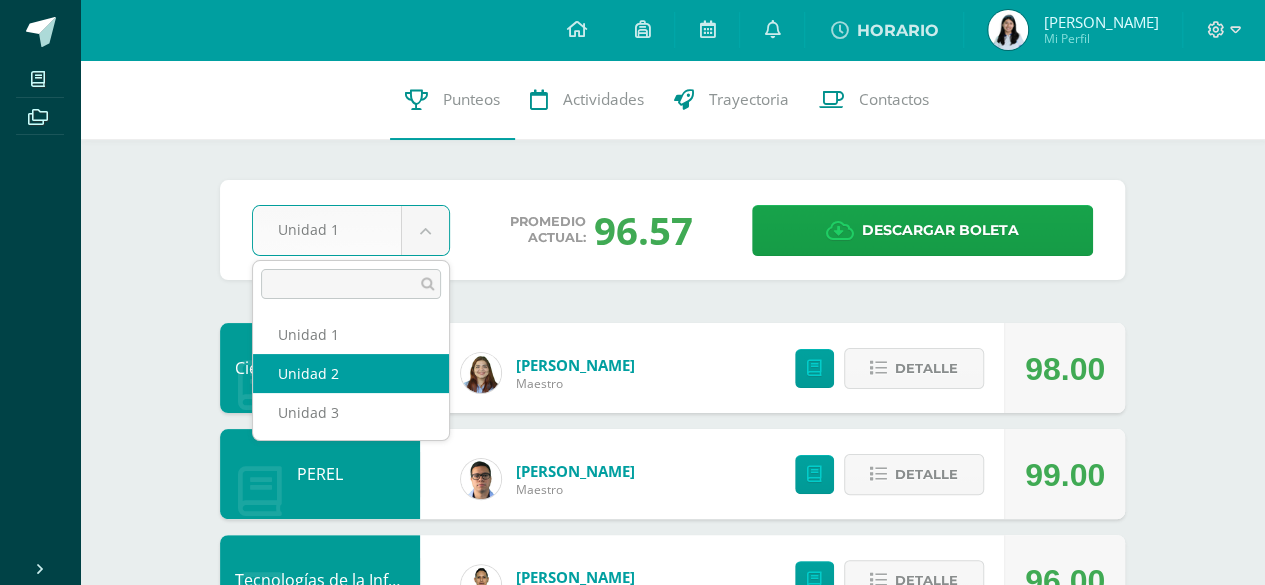 select on "Unidad 2" 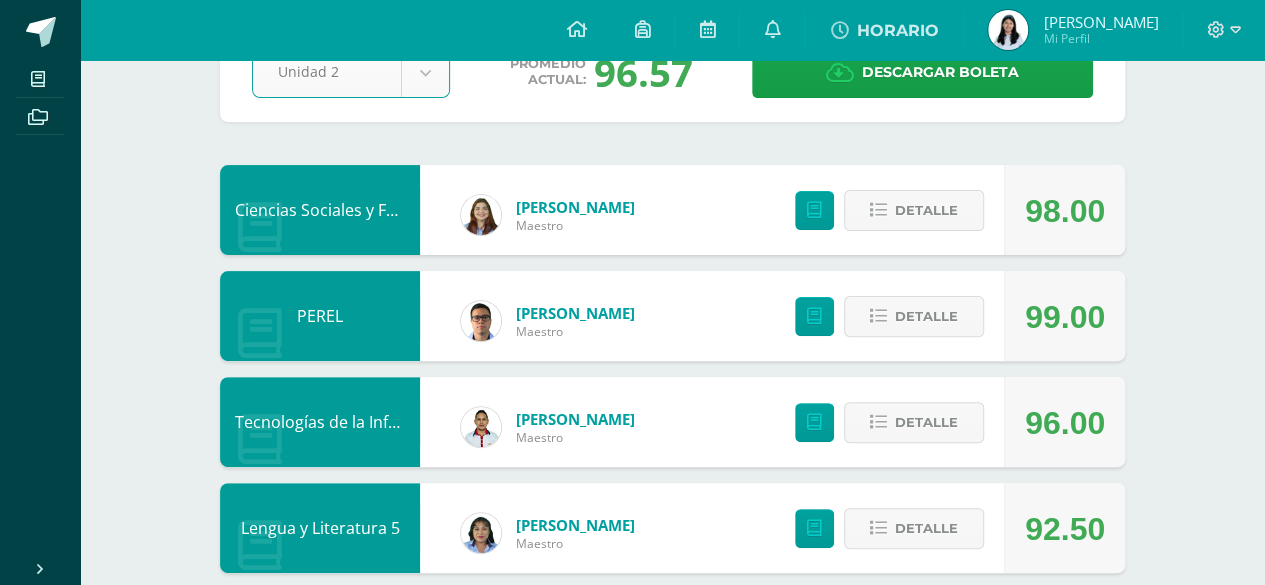 scroll, scrollTop: 300, scrollLeft: 0, axis: vertical 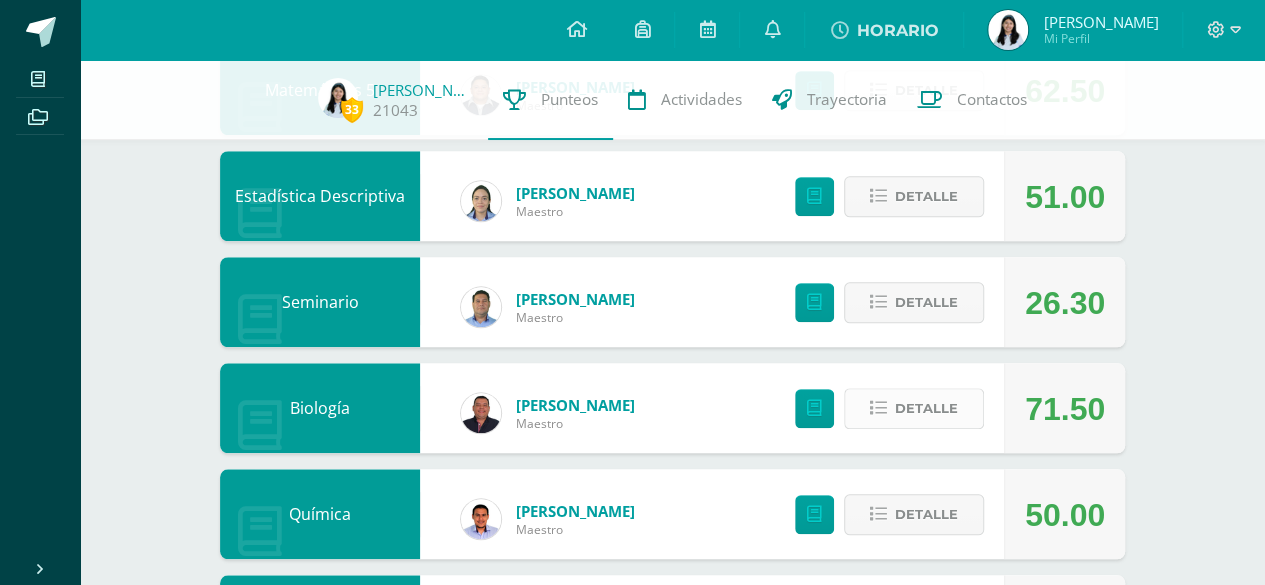 click on "Detalle" at bounding box center (926, 408) 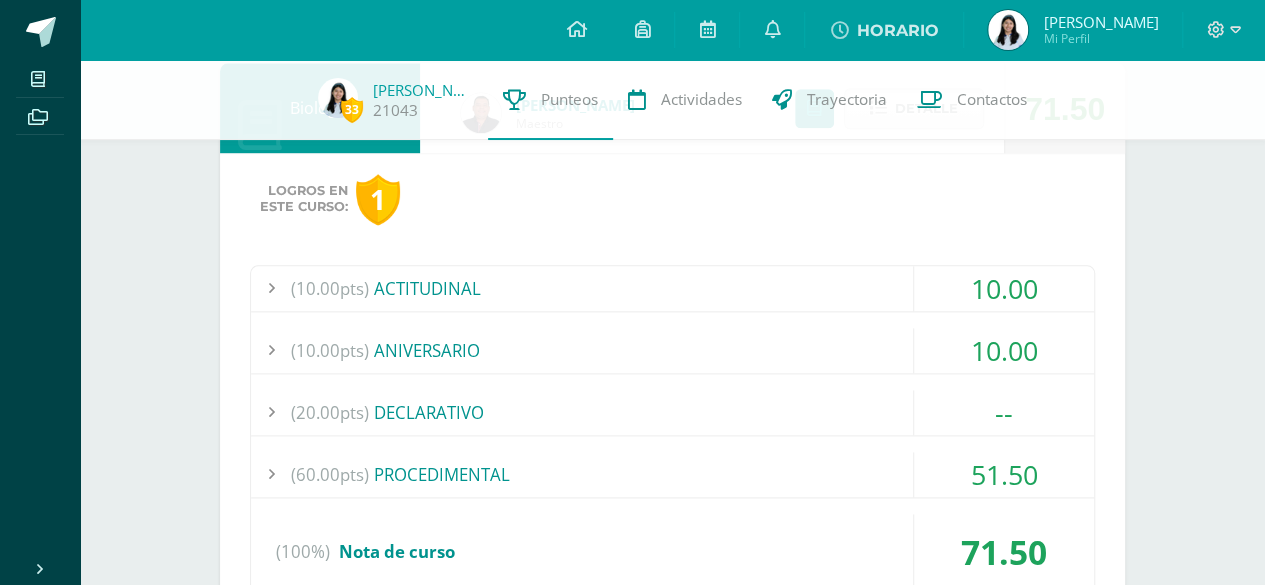 scroll, scrollTop: 1200, scrollLeft: 0, axis: vertical 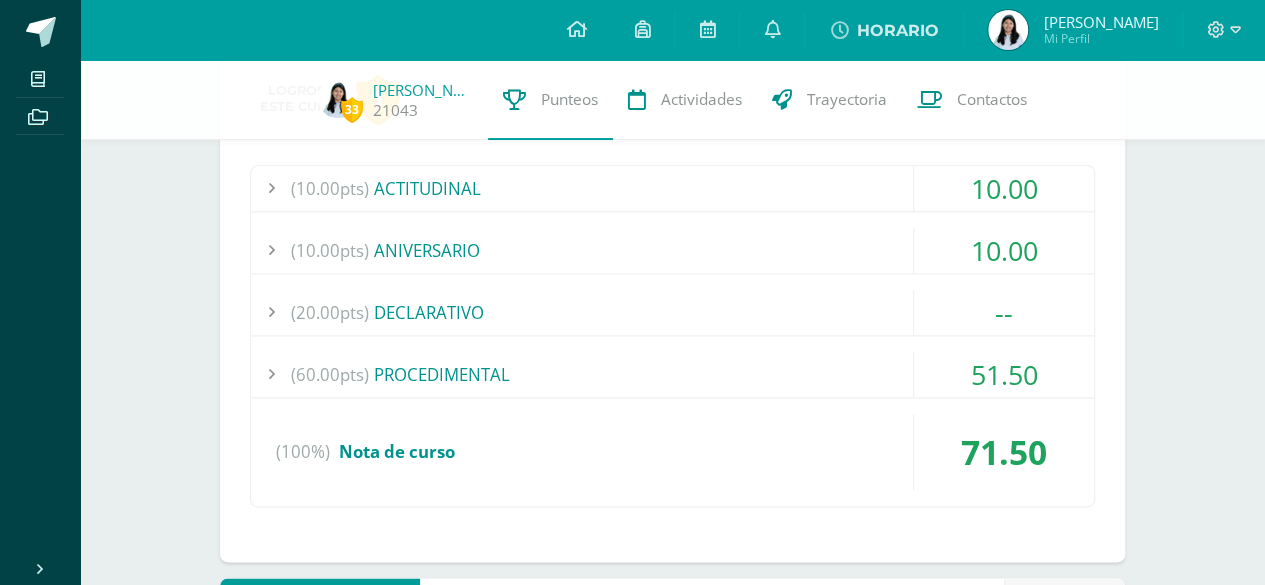 click on "(60.00pts)
PROCEDIMENTAL" at bounding box center (672, 374) 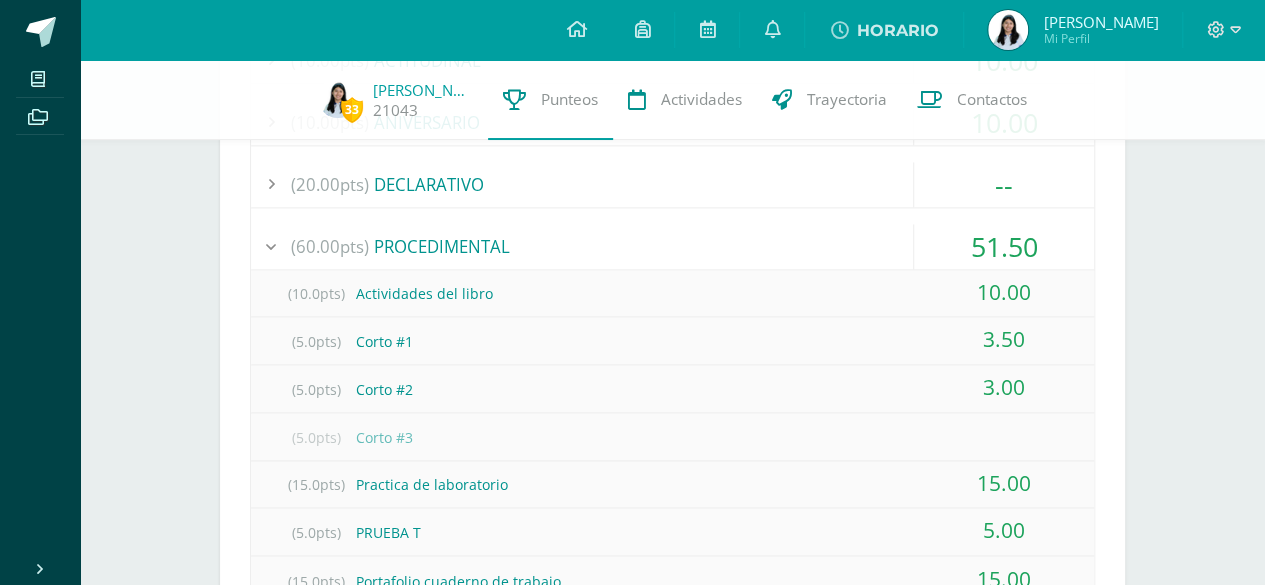 scroll, scrollTop: 1400, scrollLeft: 0, axis: vertical 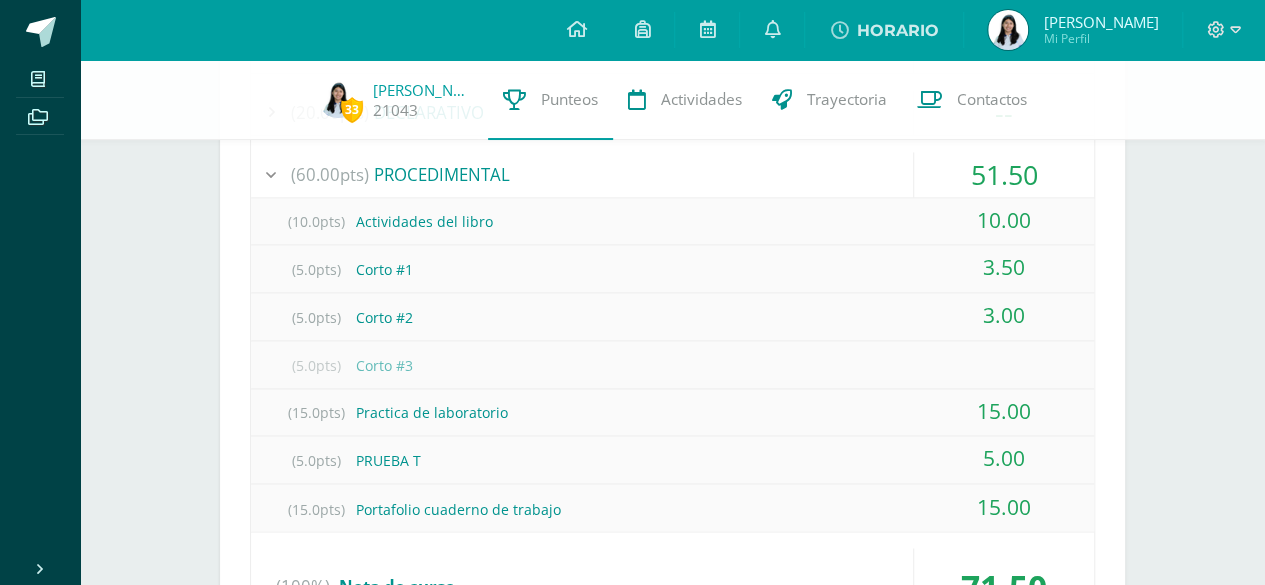 click on "(60.00pts)
PROCEDIMENTAL" at bounding box center (672, 174) 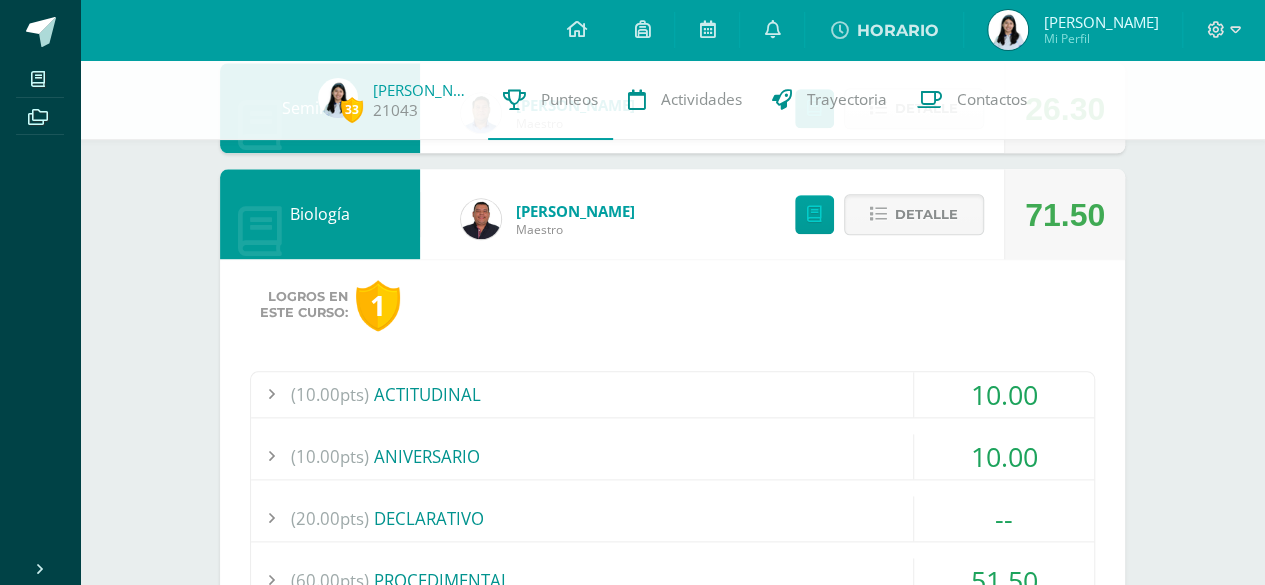 scroll, scrollTop: 900, scrollLeft: 0, axis: vertical 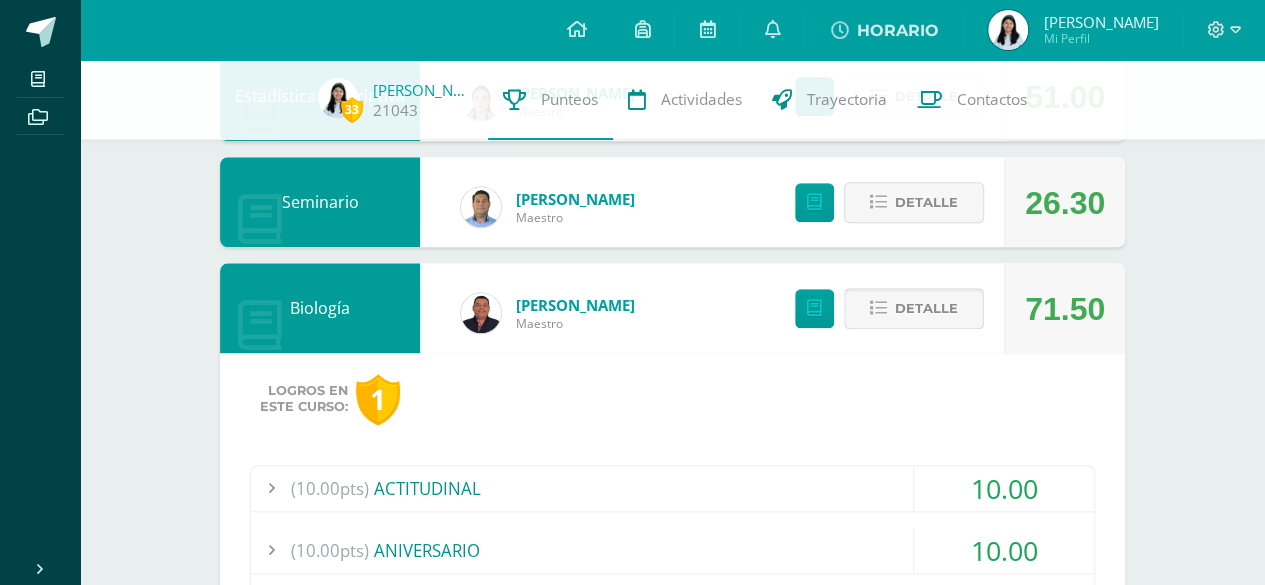 click on "Detalle" at bounding box center (914, 308) 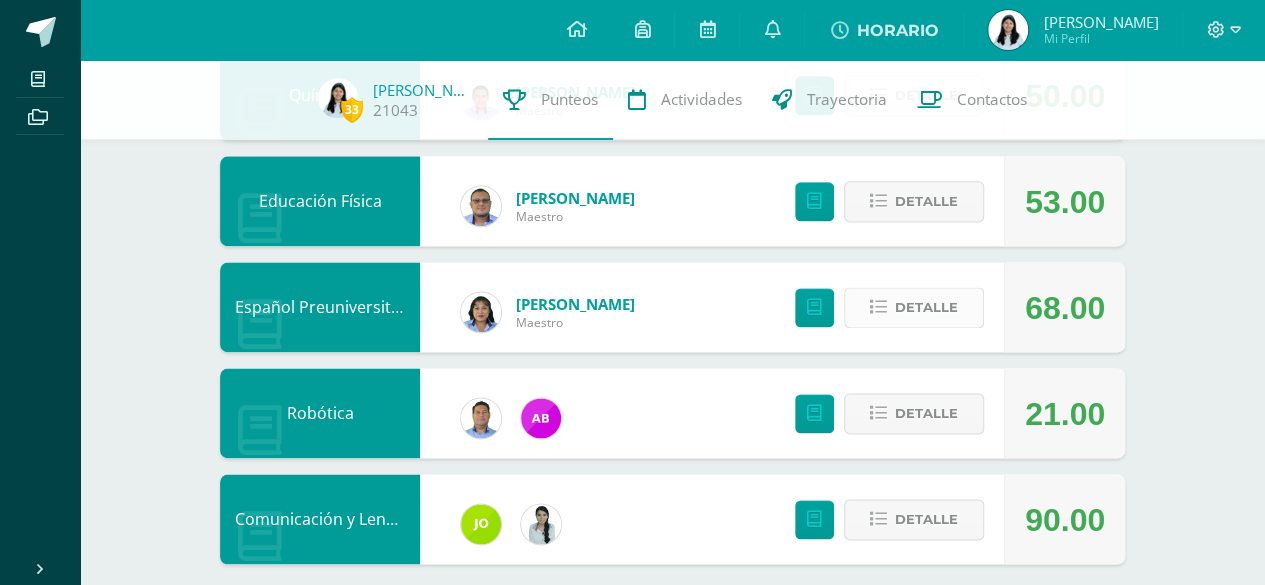 scroll, scrollTop: 1238, scrollLeft: 0, axis: vertical 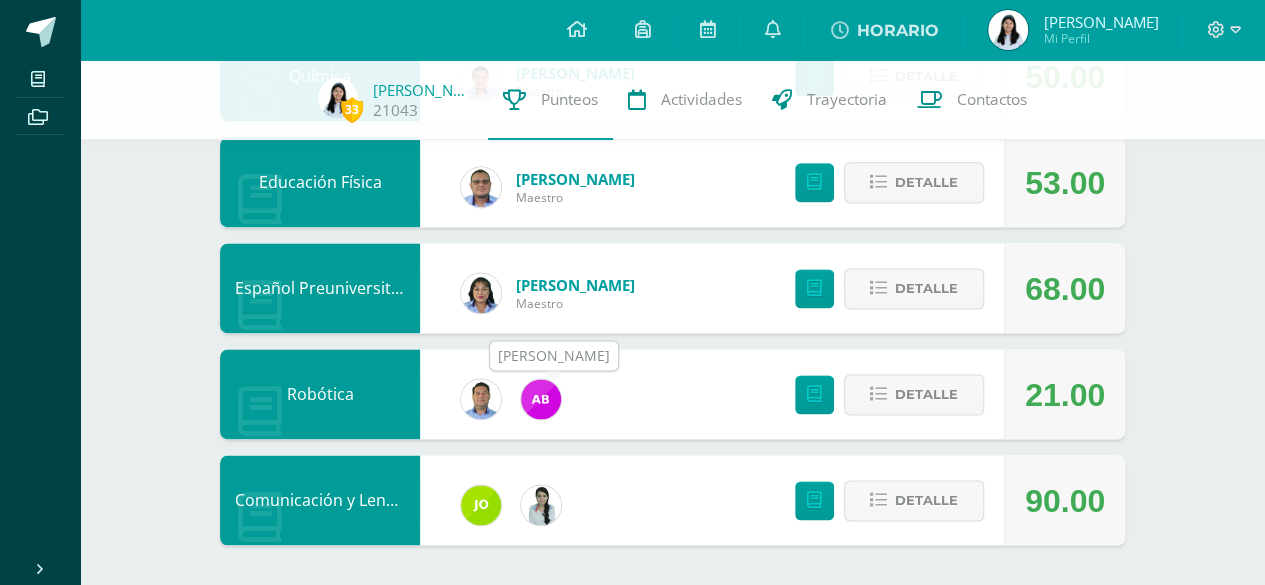click at bounding box center (541, 399) 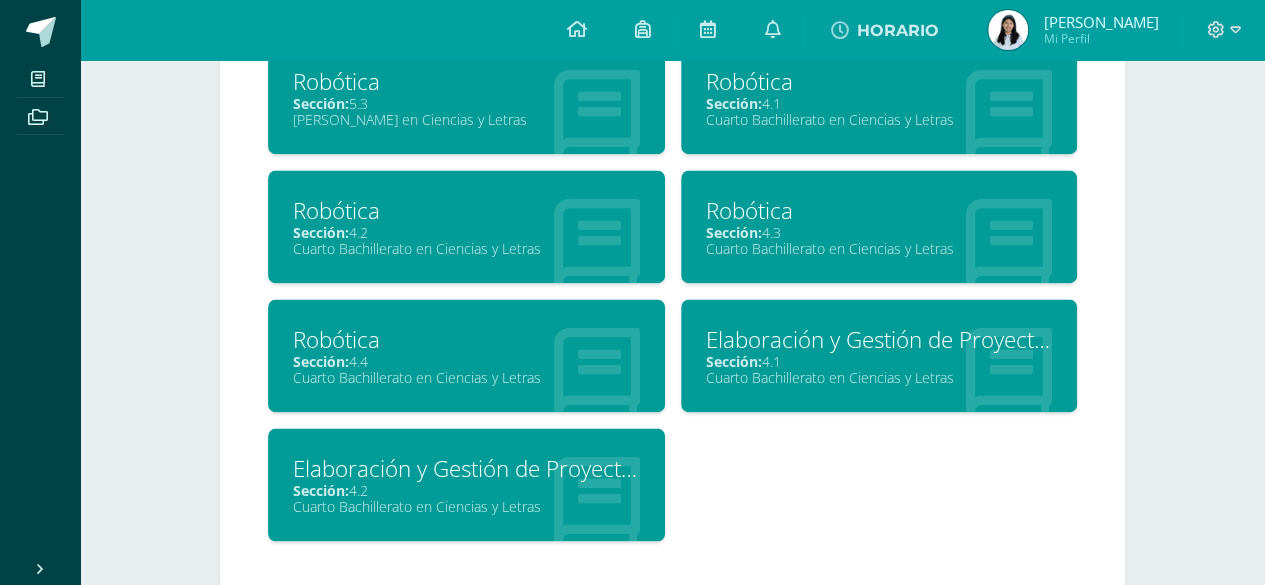 scroll, scrollTop: 1367, scrollLeft: 0, axis: vertical 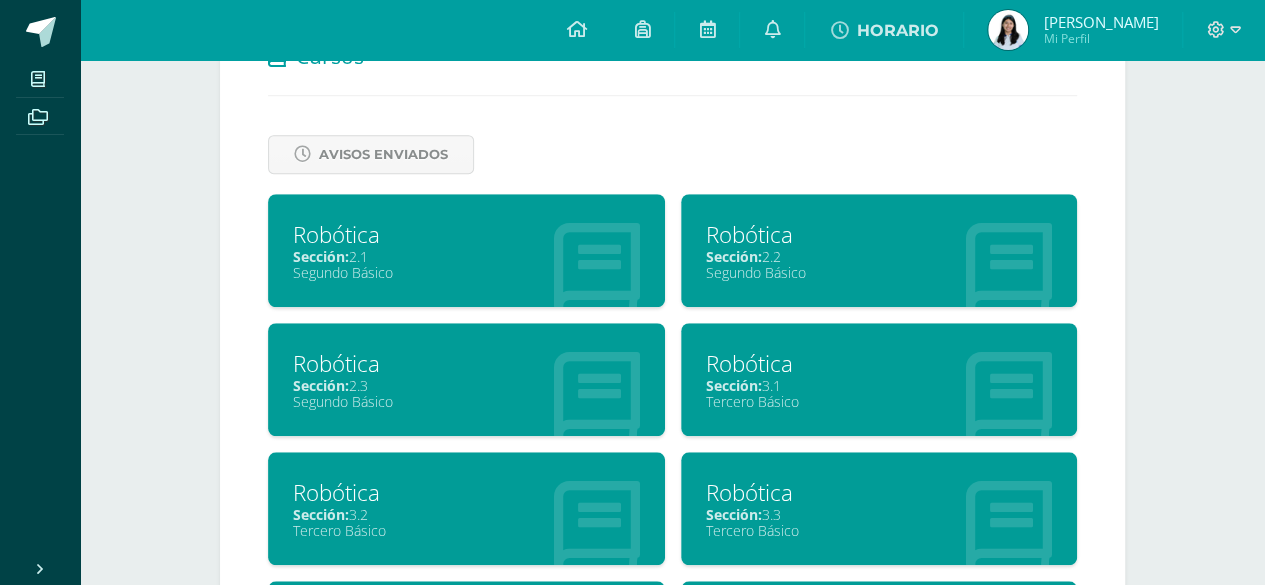 drag, startPoint x: 868, startPoint y: 436, endPoint x: 684, endPoint y: 166, distance: 326.73538 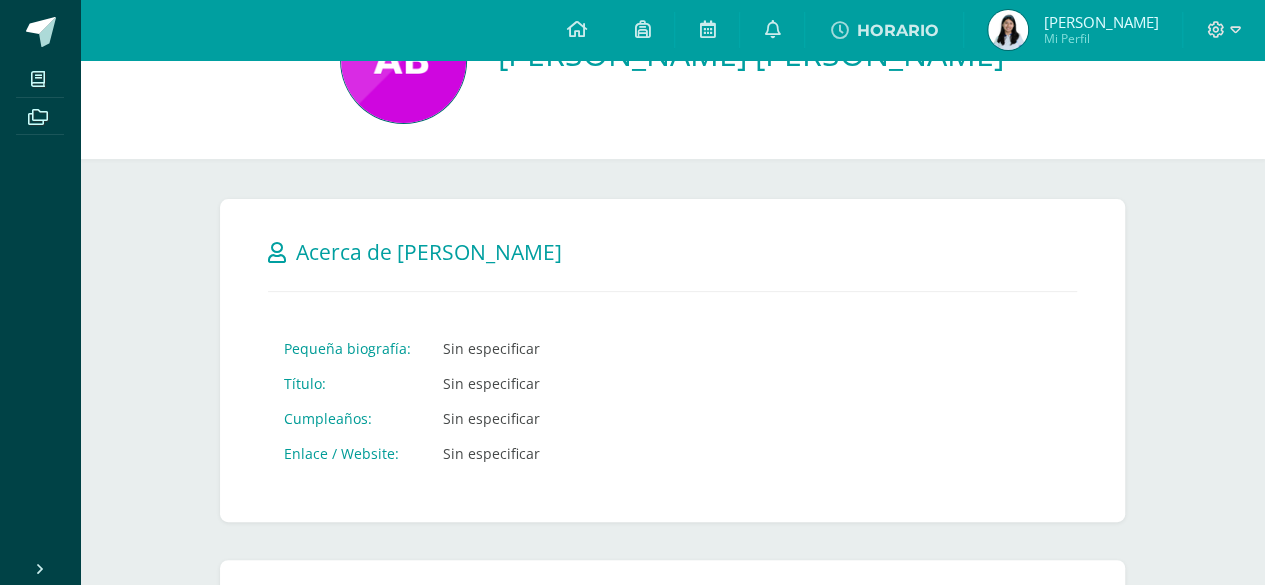 scroll, scrollTop: 0, scrollLeft: 0, axis: both 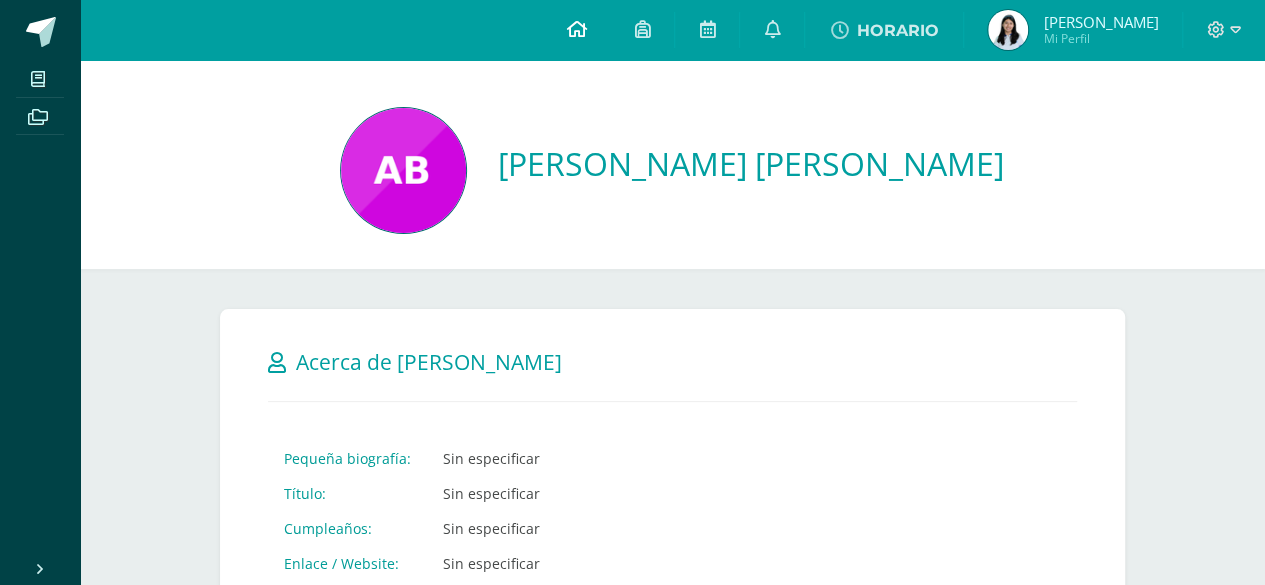 click at bounding box center (576, 30) 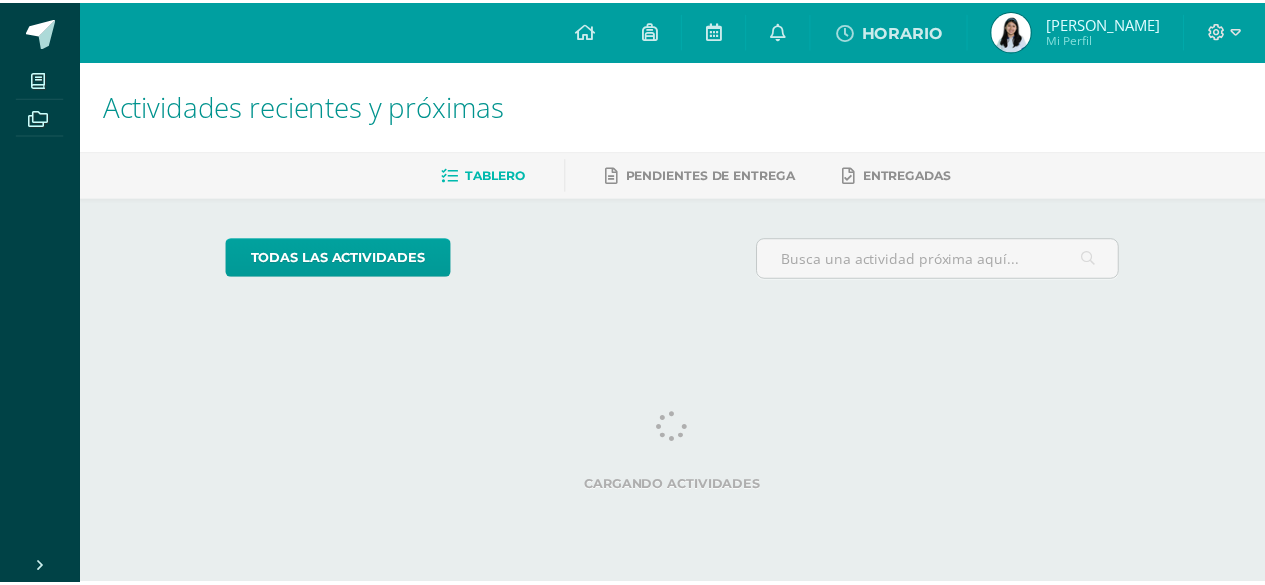 scroll, scrollTop: 0, scrollLeft: 0, axis: both 